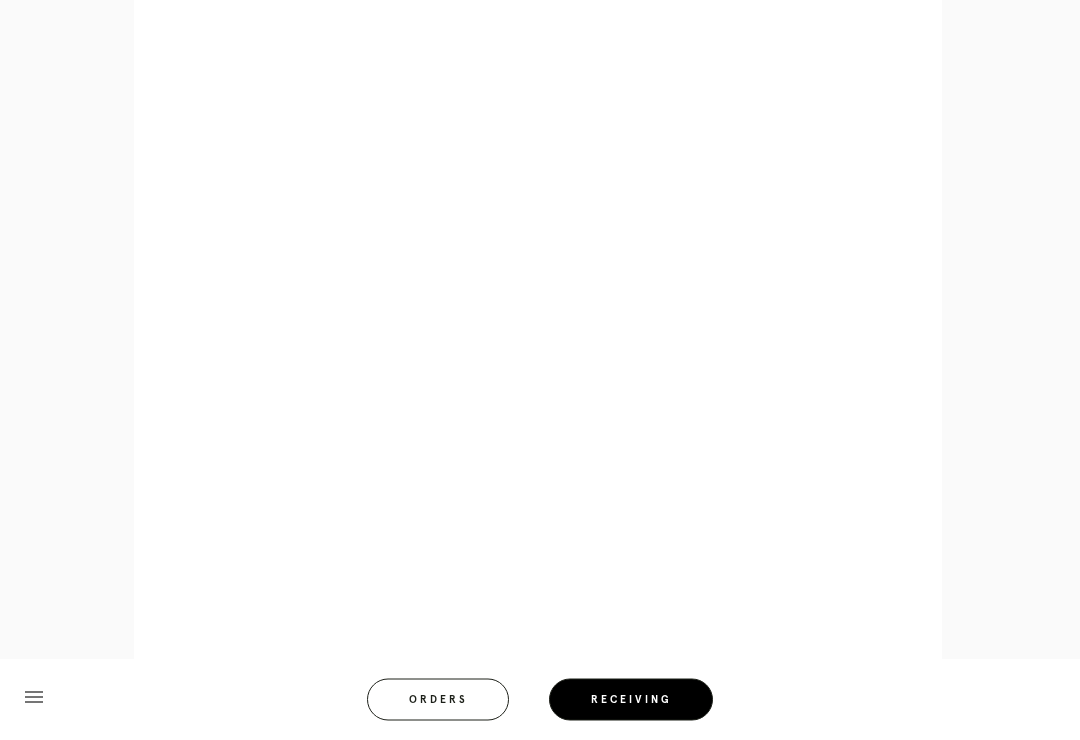 scroll, scrollTop: 910, scrollLeft: 0, axis: vertical 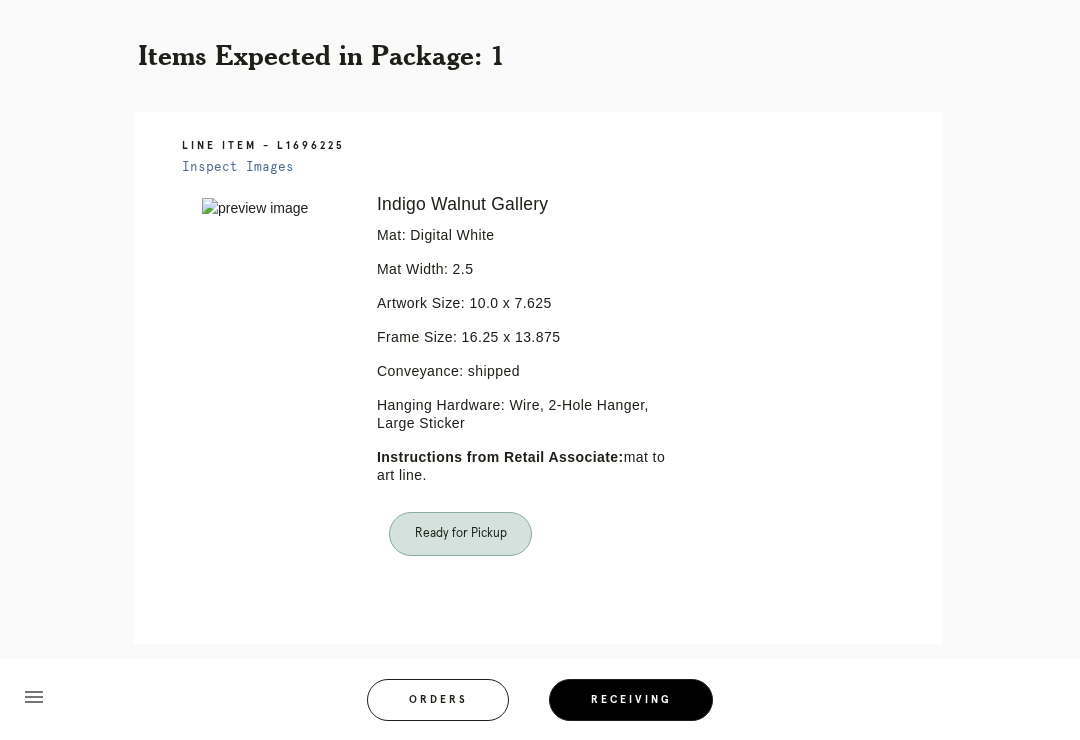 click on "Orders" at bounding box center (438, 700) 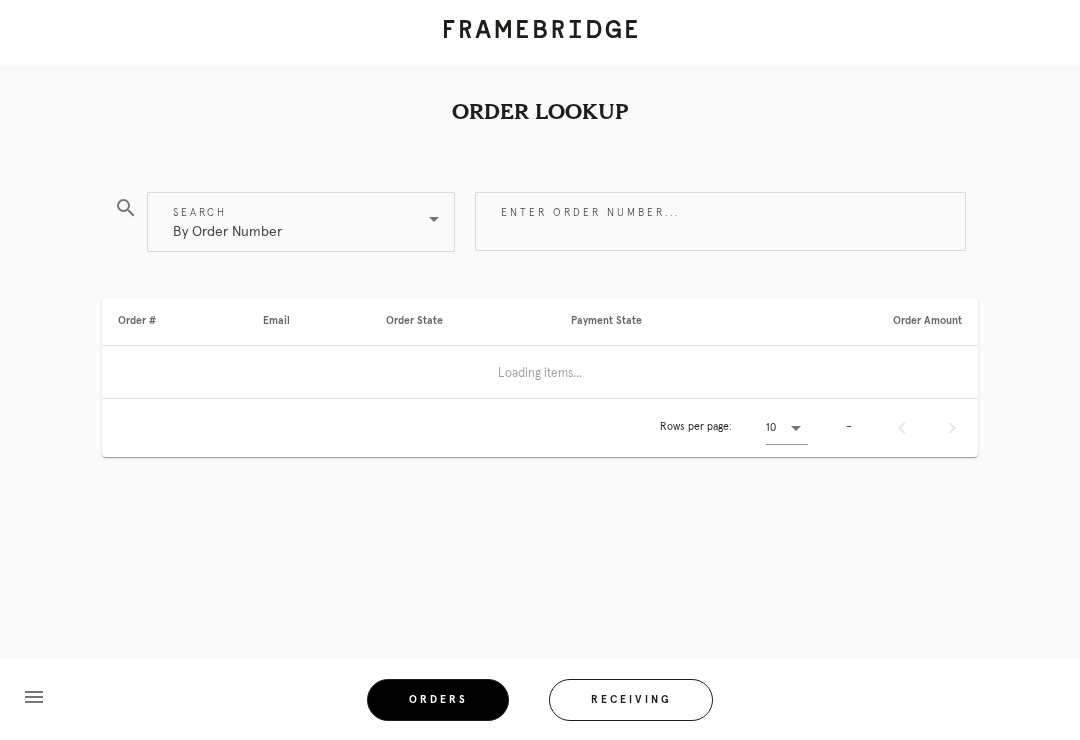 scroll, scrollTop: 0, scrollLeft: 0, axis: both 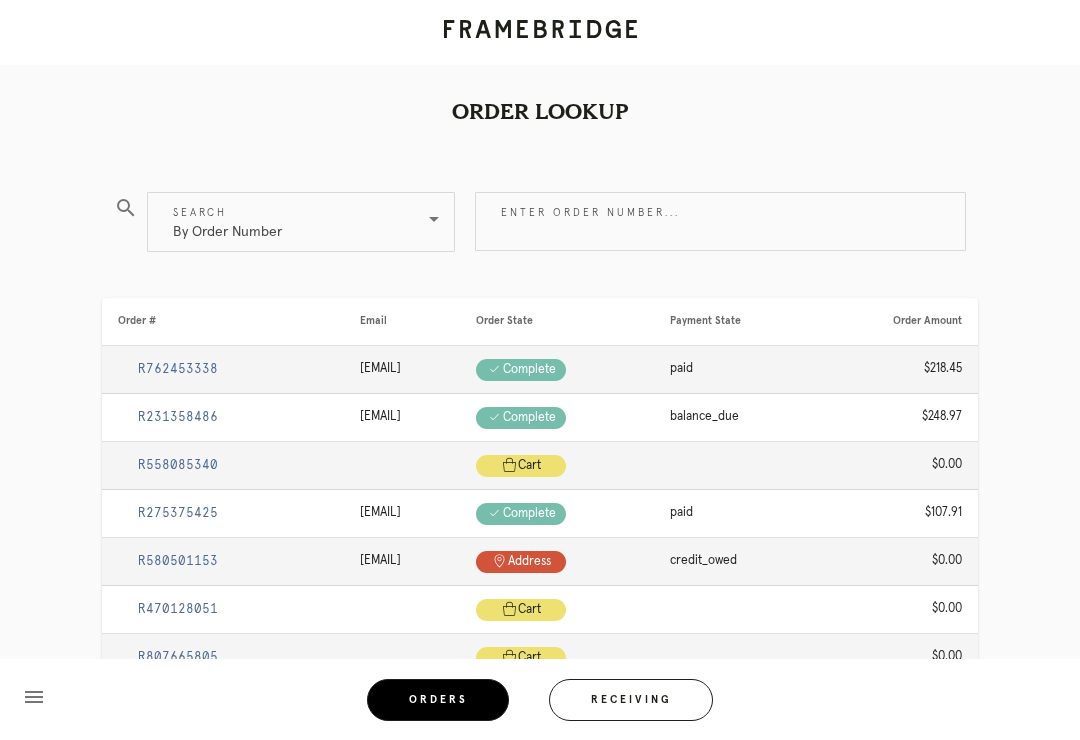 click on "Receiving" at bounding box center (631, 700) 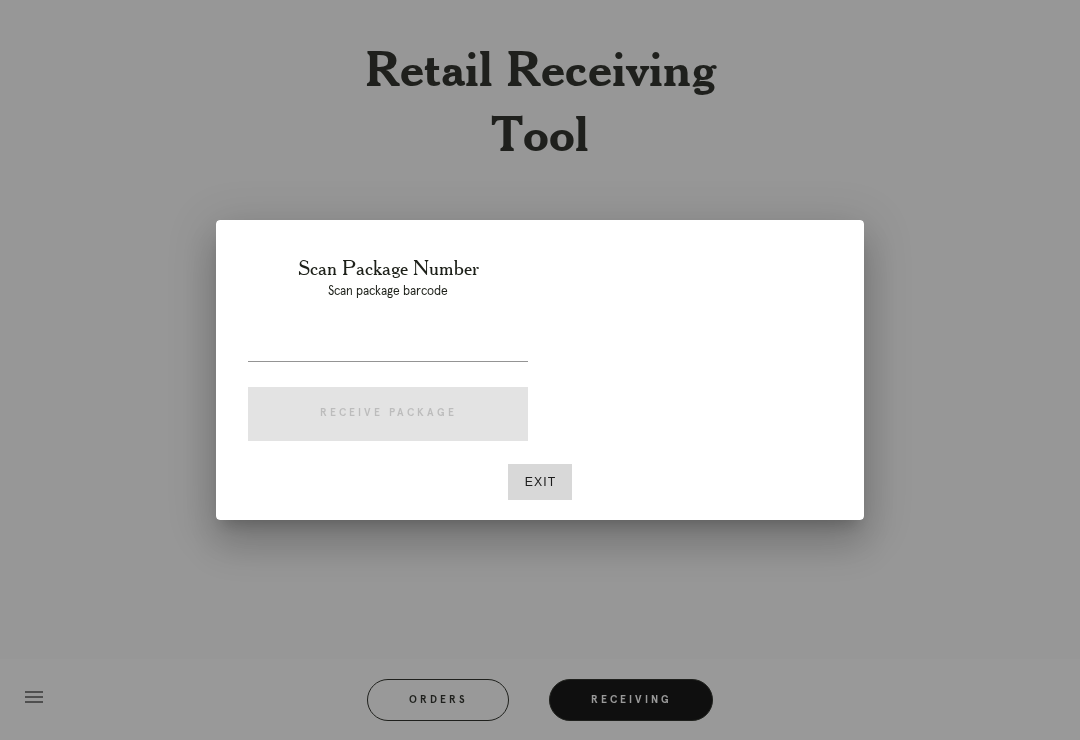 scroll, scrollTop: 31, scrollLeft: 0, axis: vertical 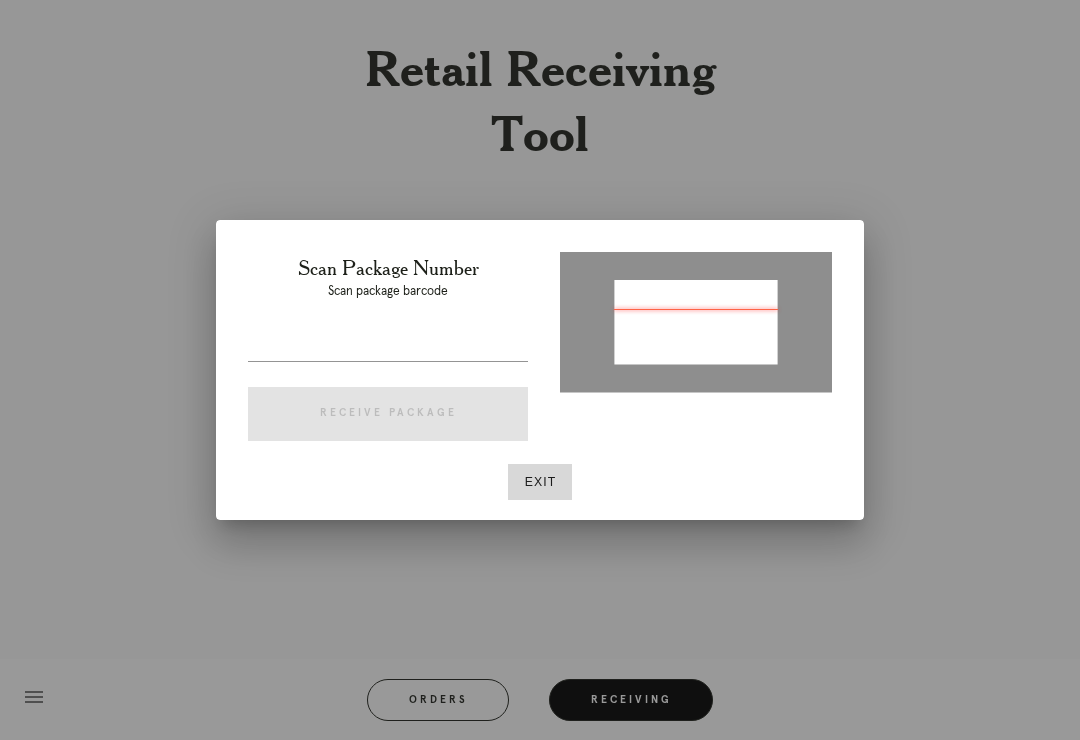 type on "P622635780659389" 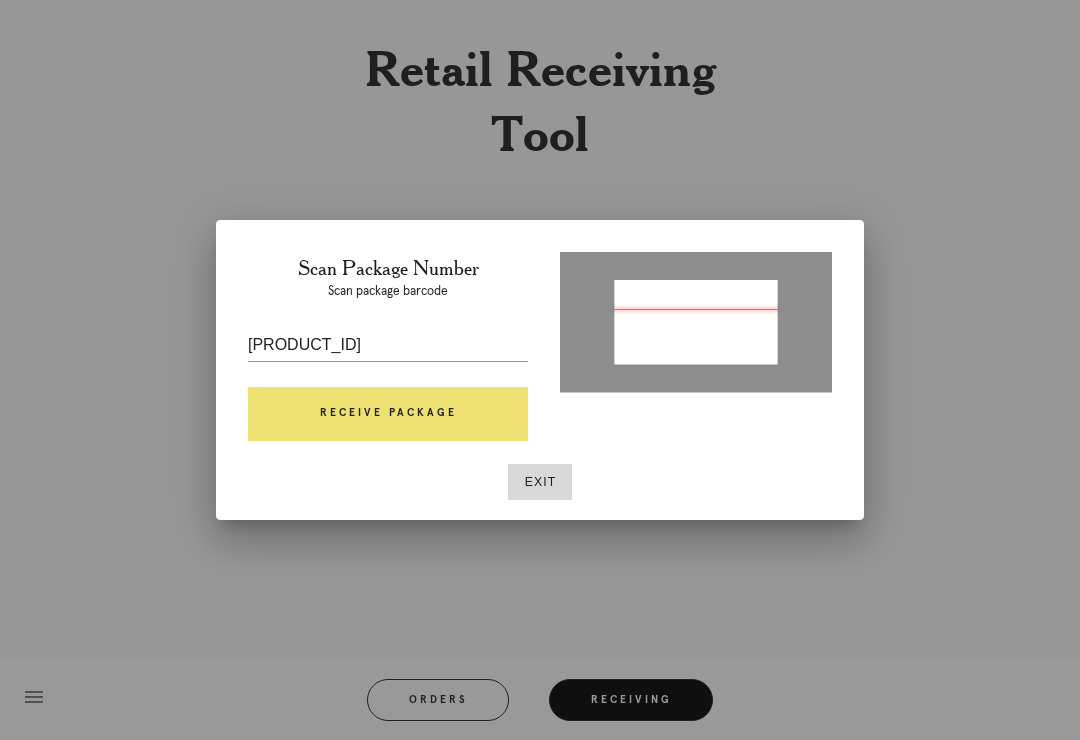 click on "Receive Package" at bounding box center (388, 414) 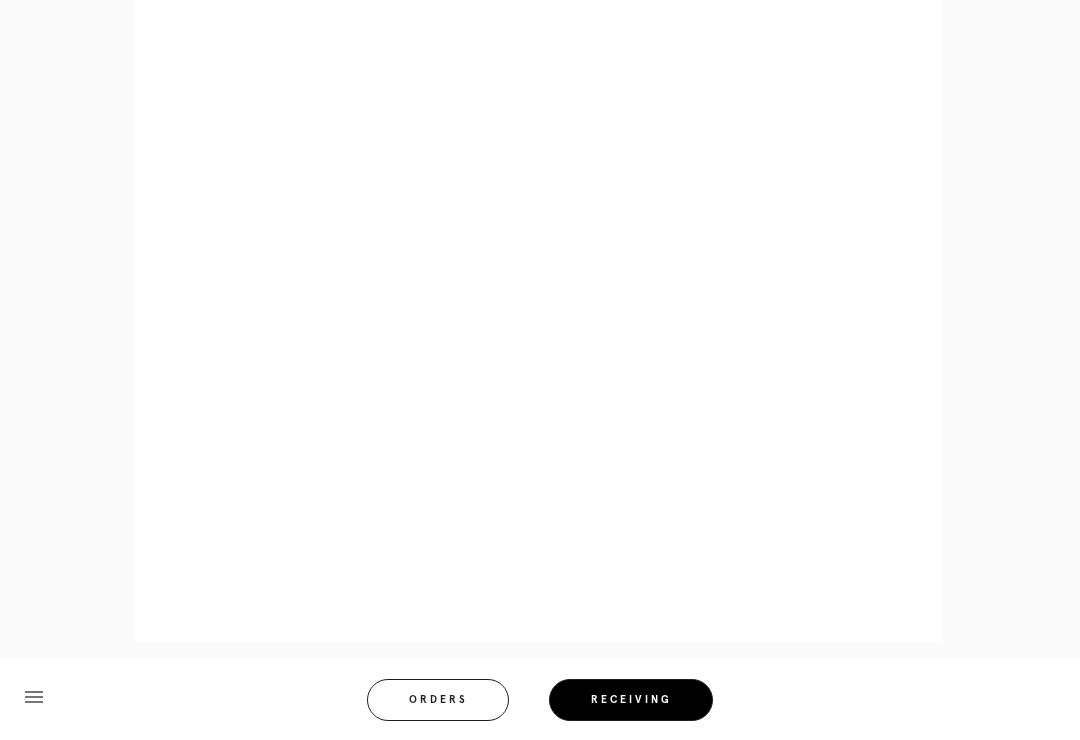 scroll, scrollTop: 1025, scrollLeft: 0, axis: vertical 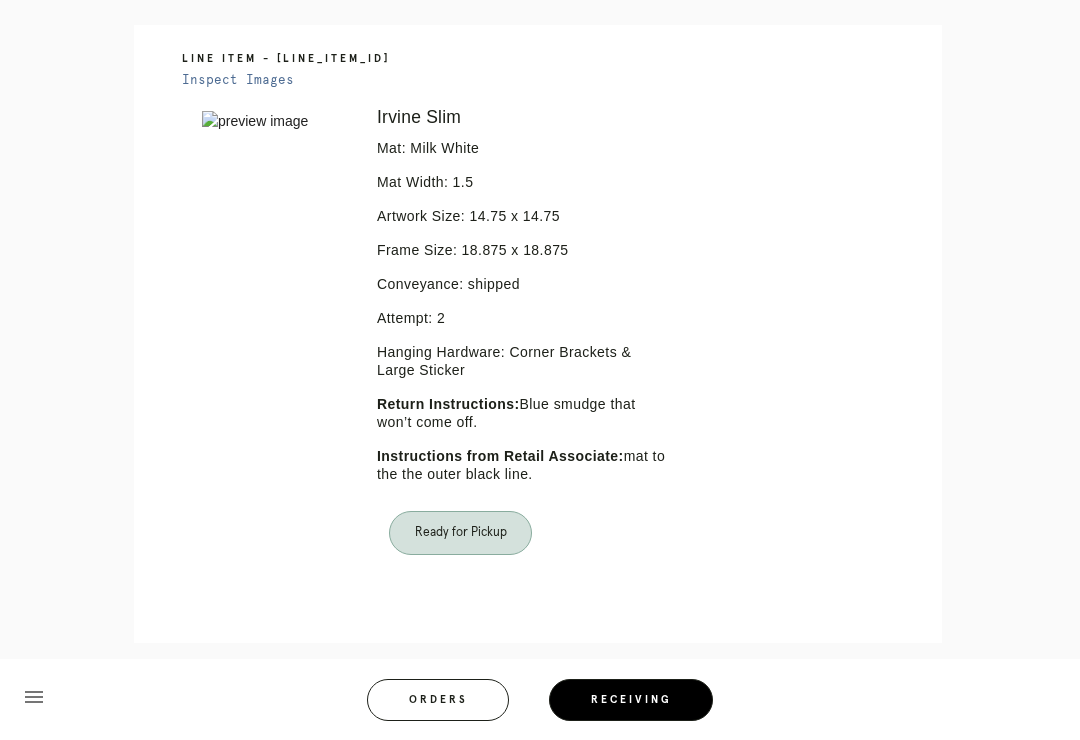 click on "Orders" at bounding box center (438, 700) 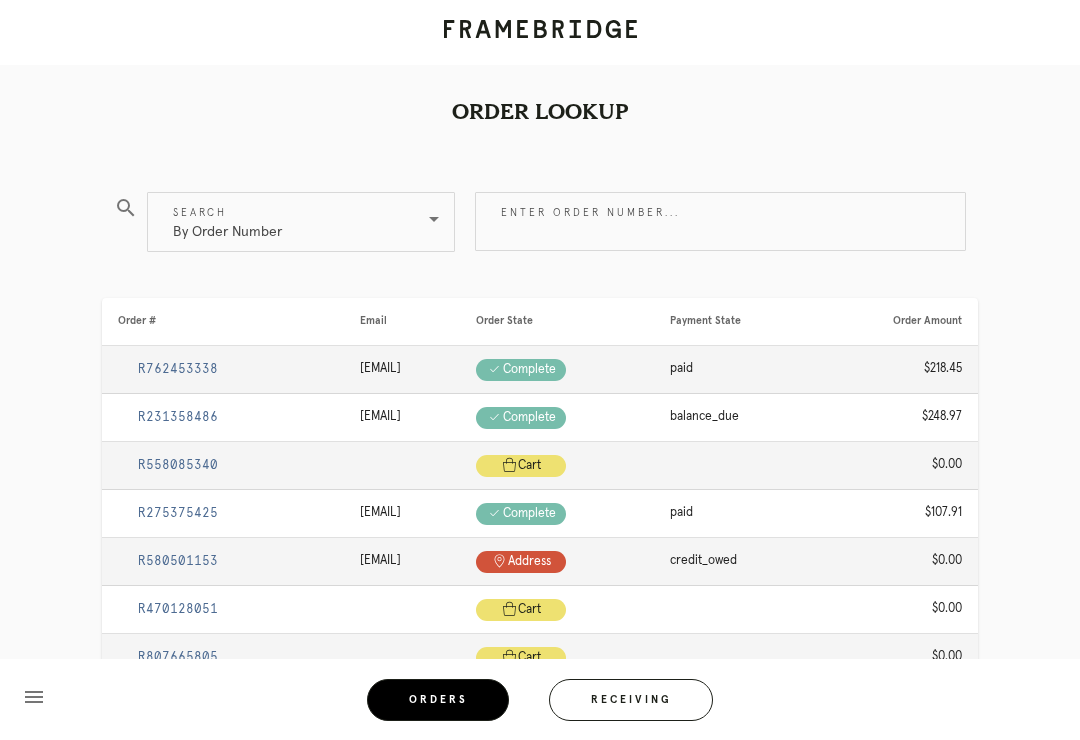click on "Receiving" at bounding box center [631, 700] 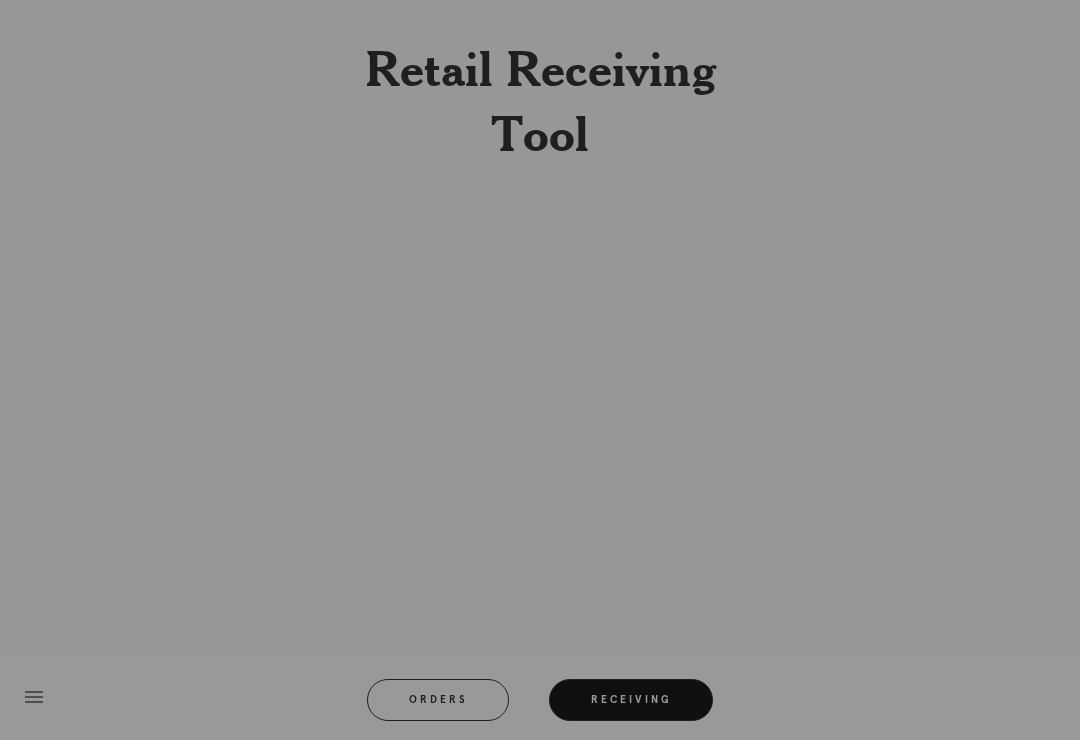 scroll, scrollTop: 31, scrollLeft: 0, axis: vertical 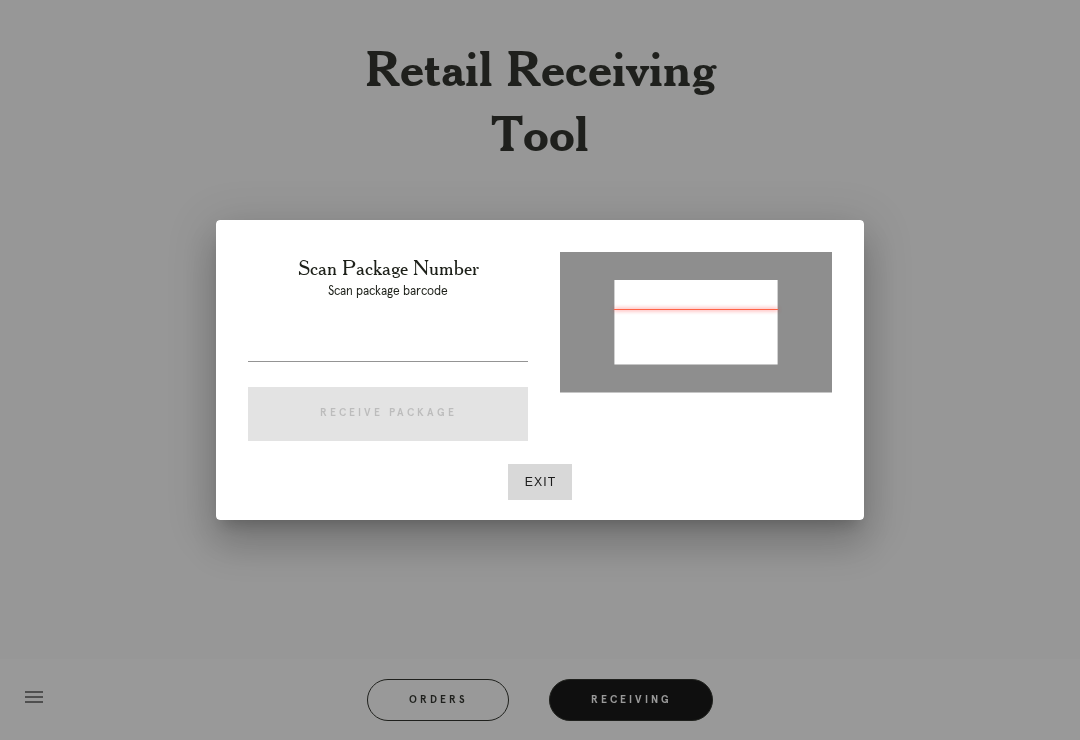 type on "P537645546138790" 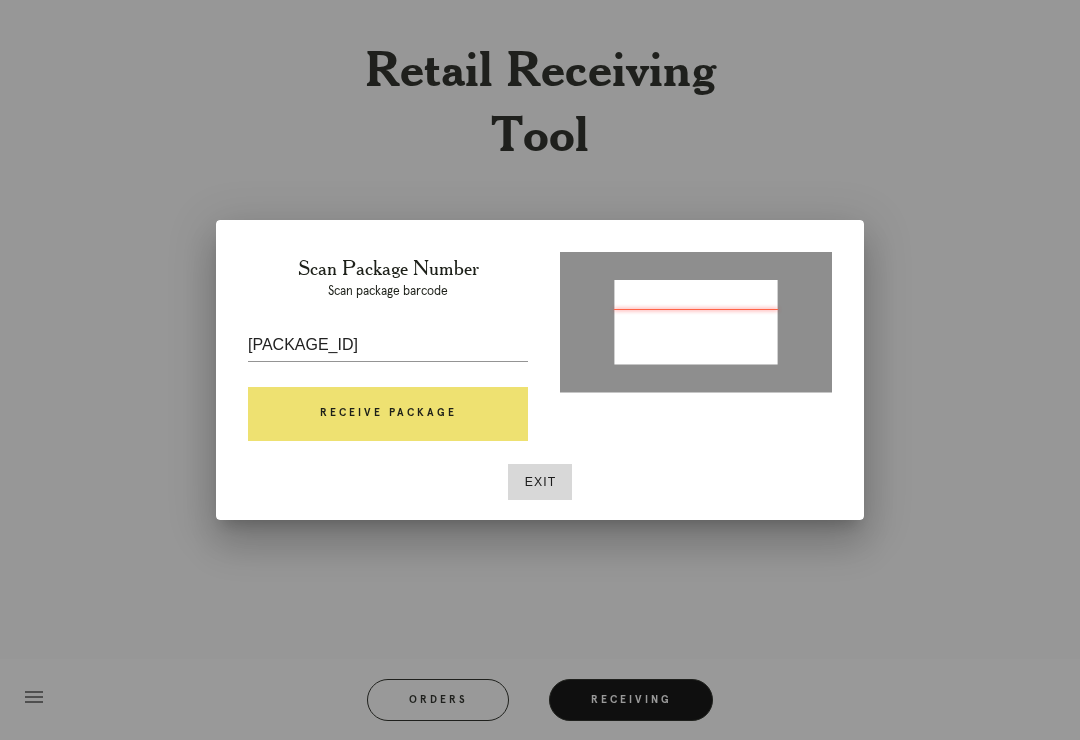 click on "Receive Package" at bounding box center [388, 414] 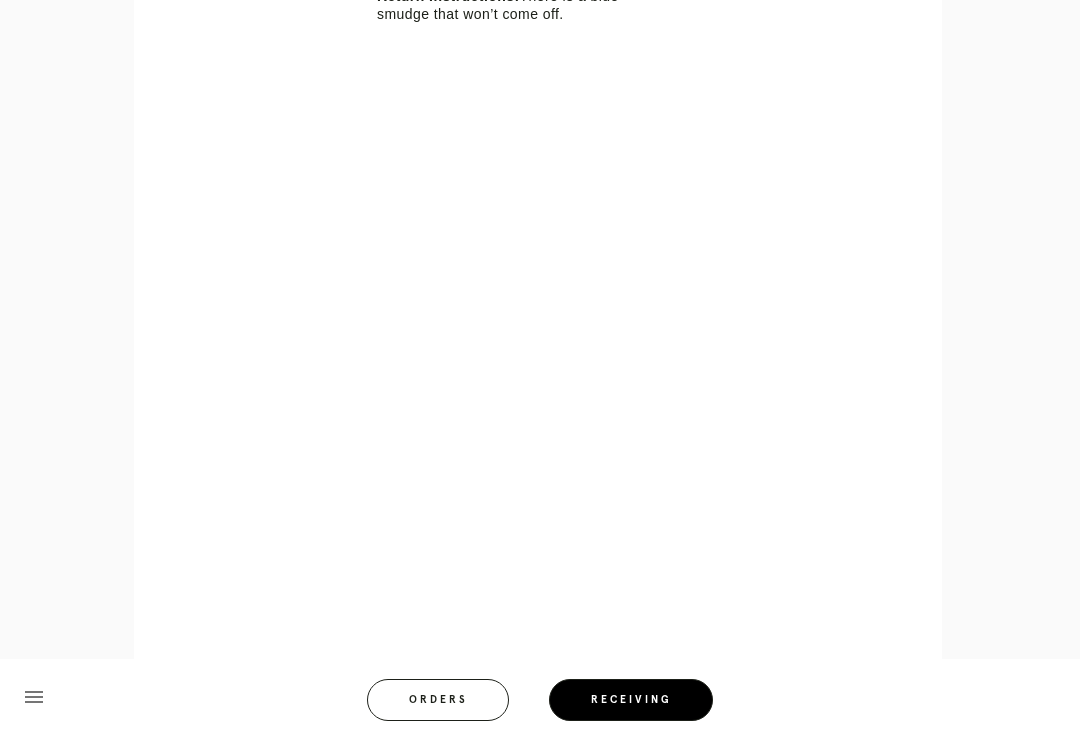 scroll, scrollTop: 932, scrollLeft: 0, axis: vertical 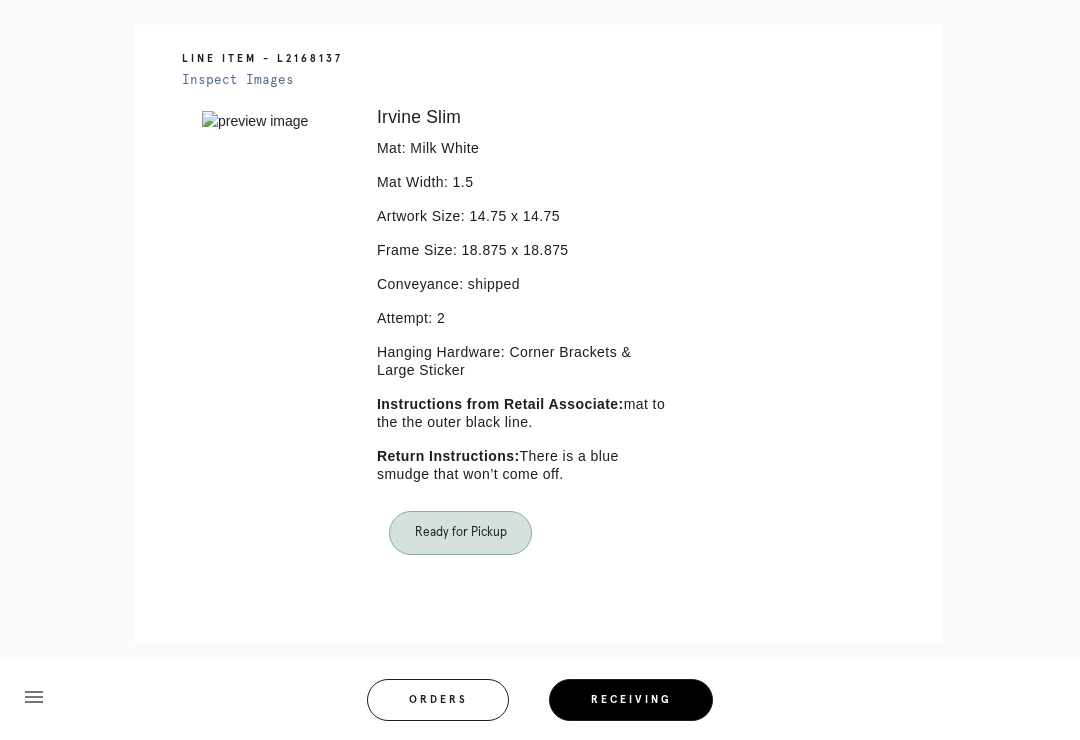 click on "Orders" at bounding box center [438, 700] 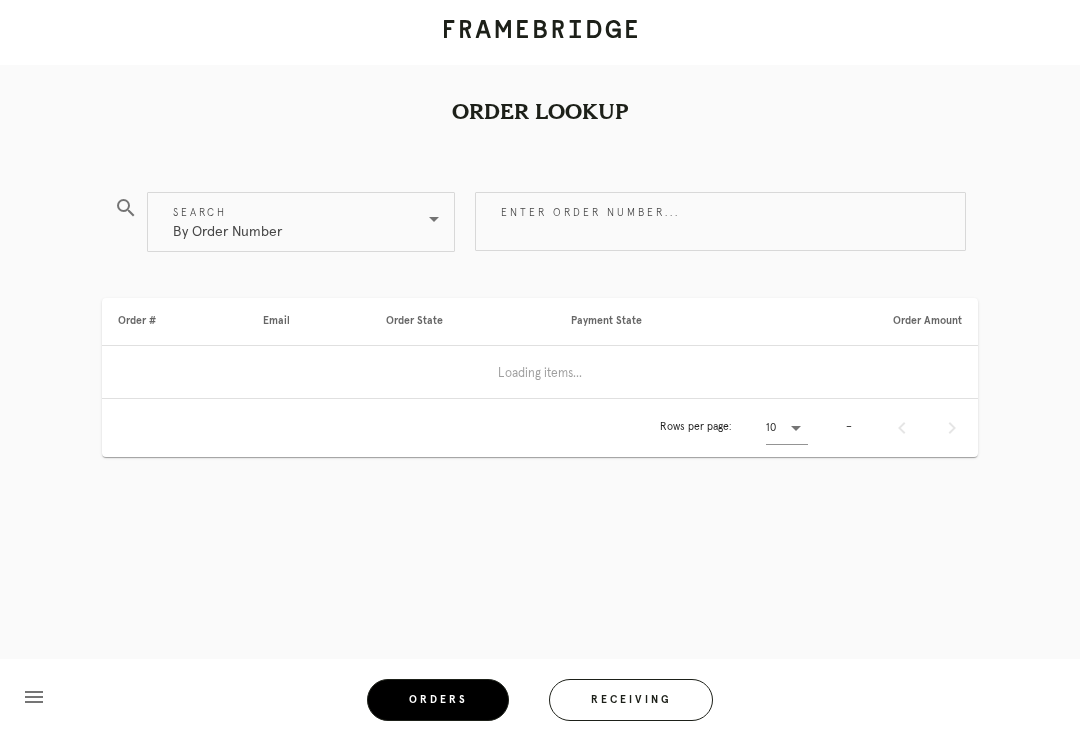scroll, scrollTop: 0, scrollLeft: 0, axis: both 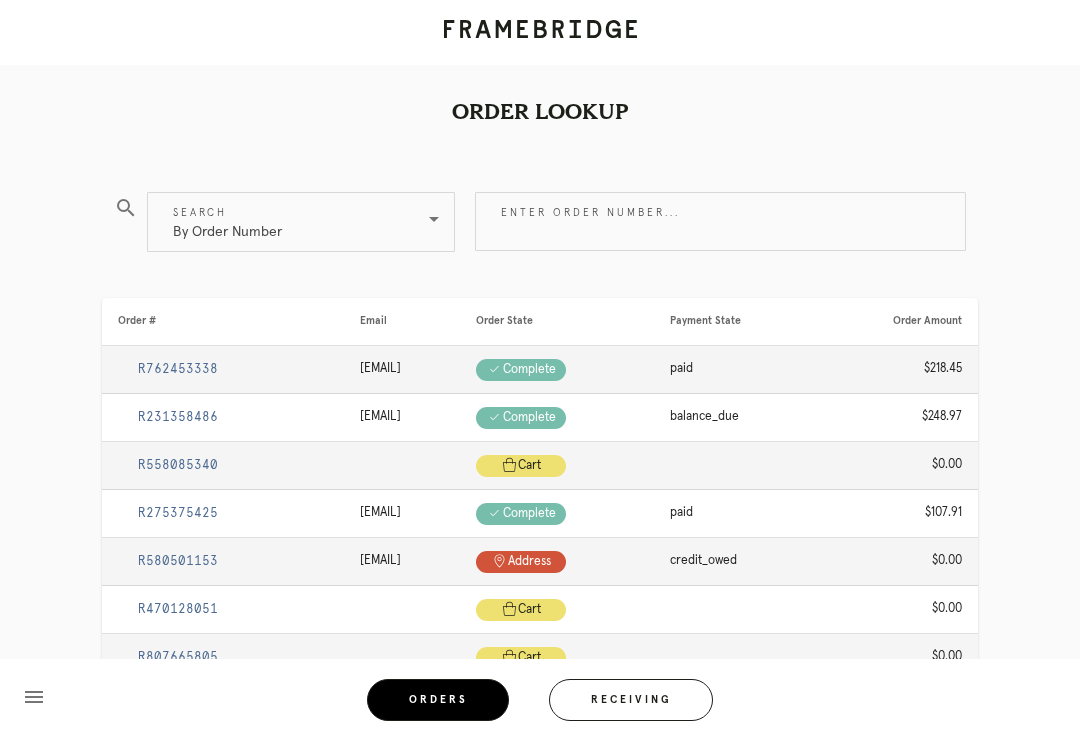 click on "Receiving" at bounding box center [631, 700] 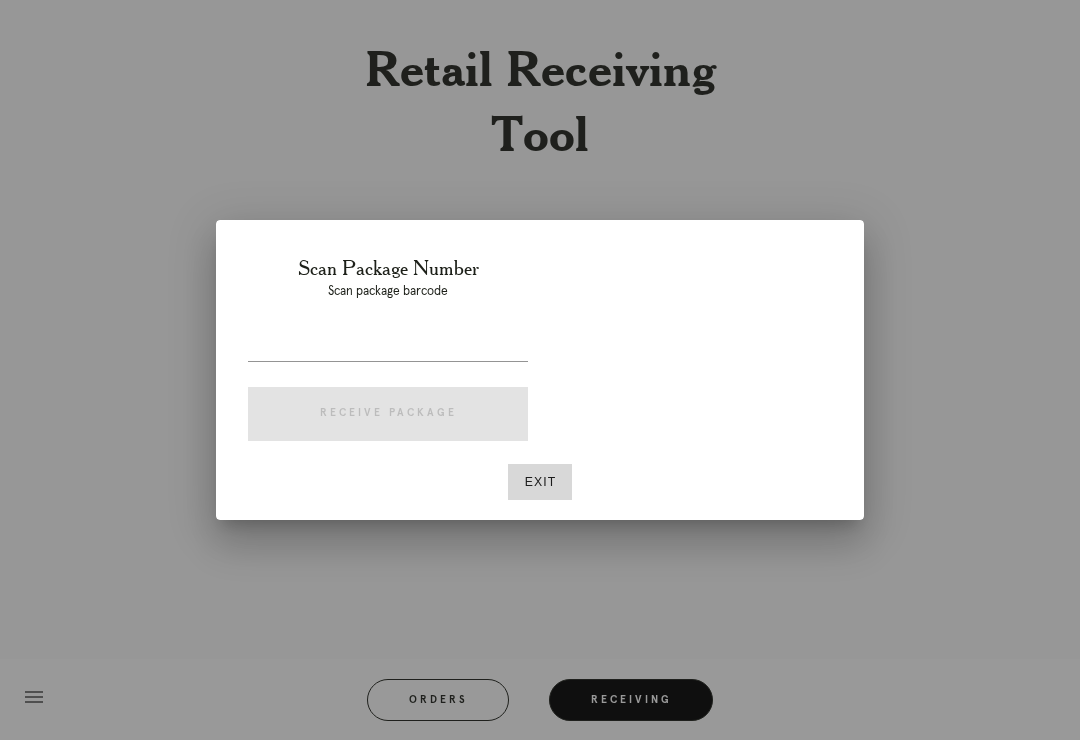 scroll, scrollTop: 31, scrollLeft: 0, axis: vertical 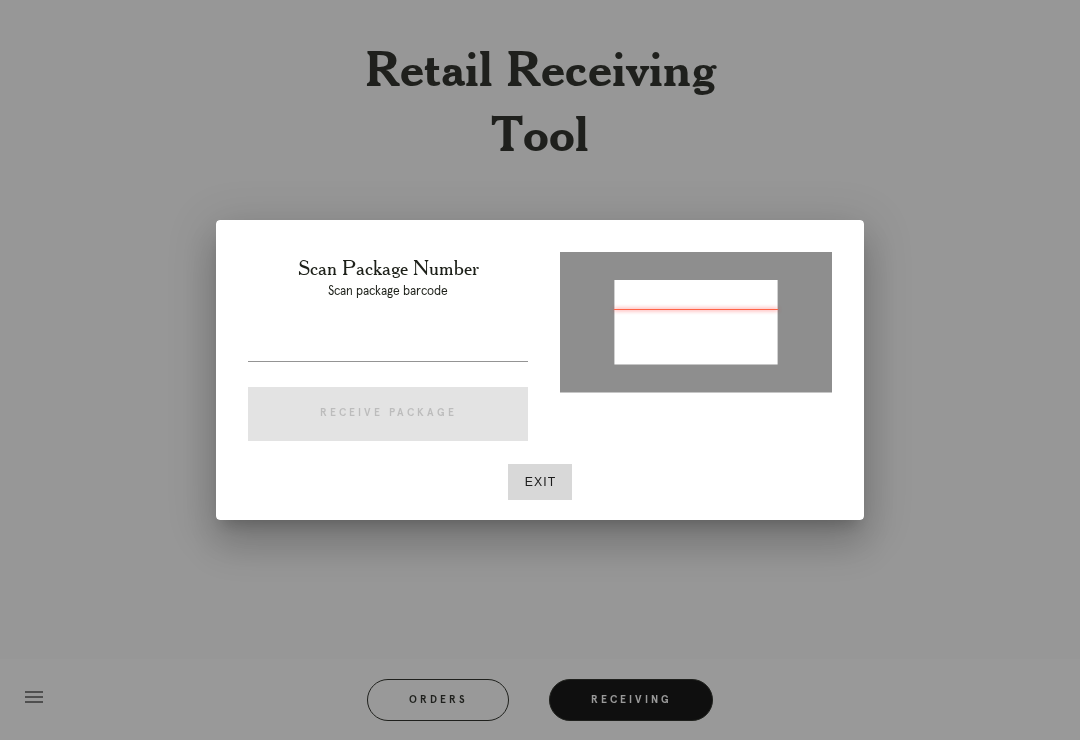 type on "P520338989138917" 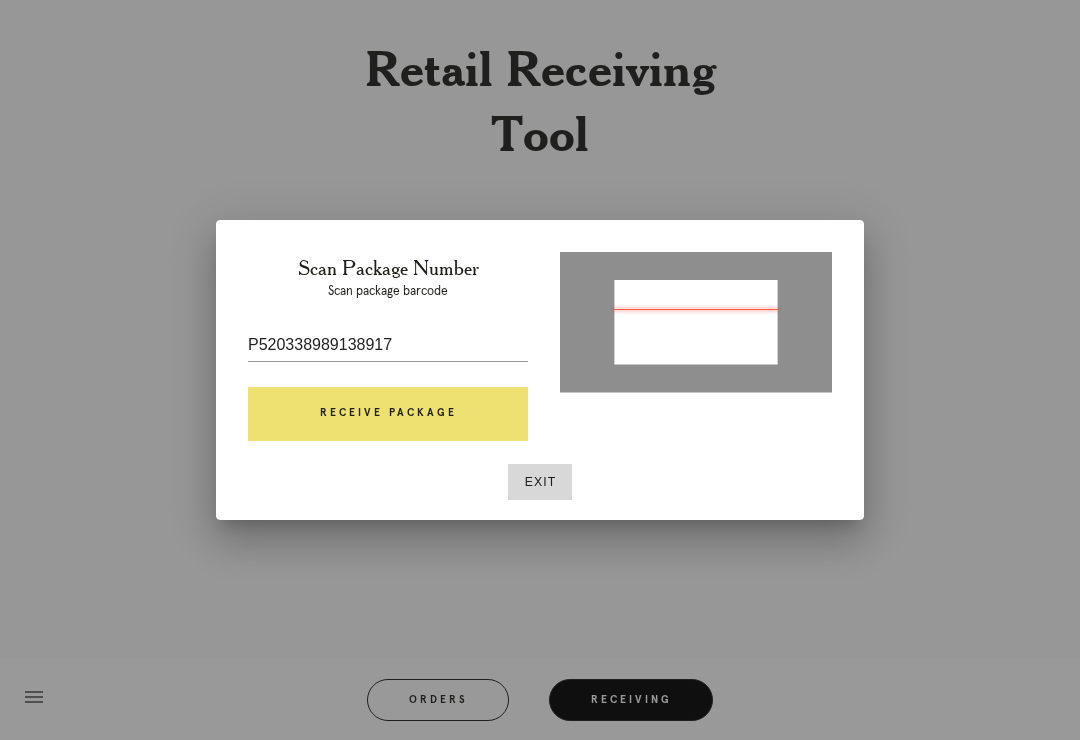 click on "Receive Package" at bounding box center (388, 414) 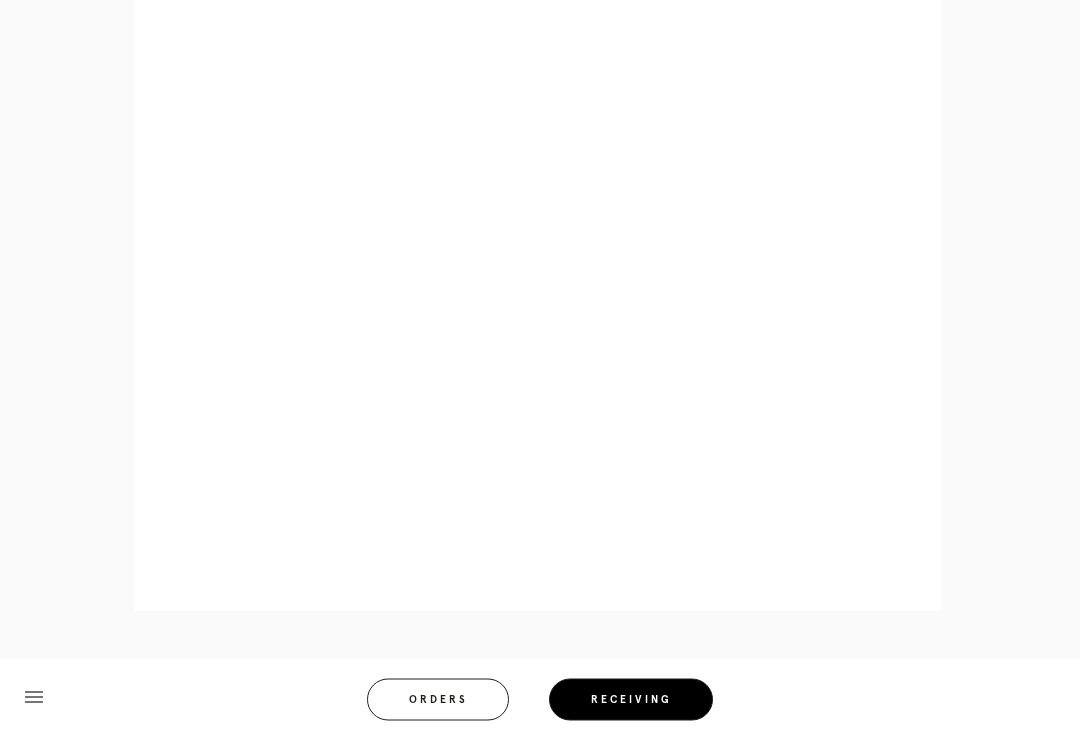 scroll, scrollTop: 928, scrollLeft: 0, axis: vertical 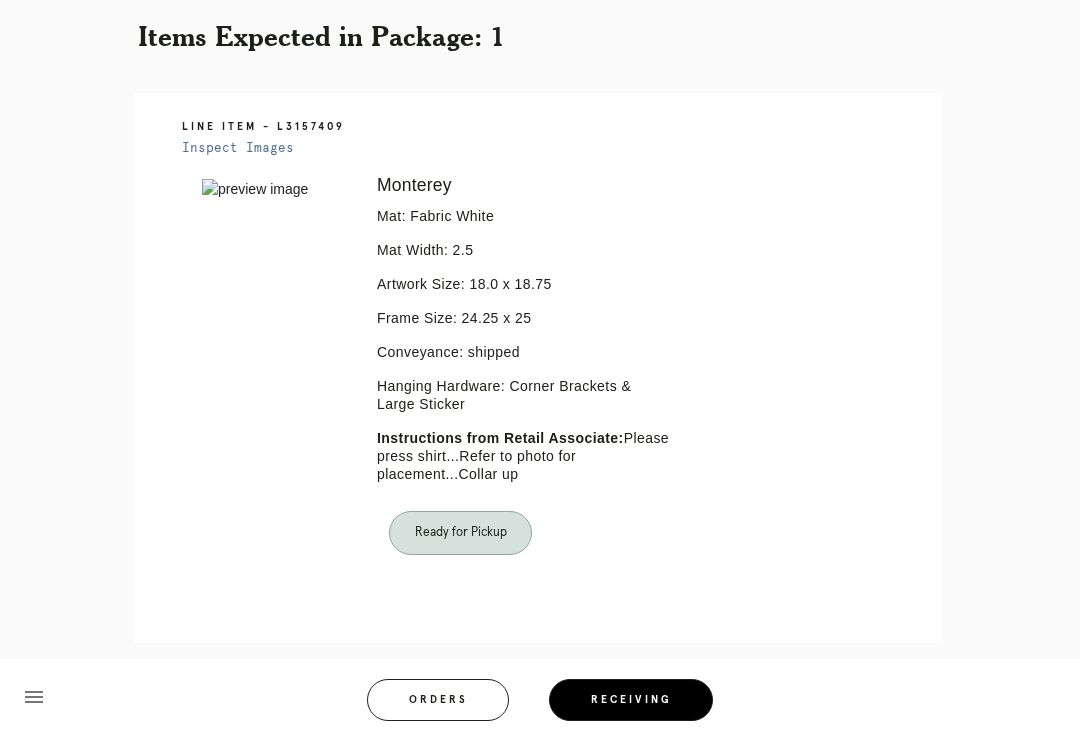 click on "Orders" at bounding box center (438, 700) 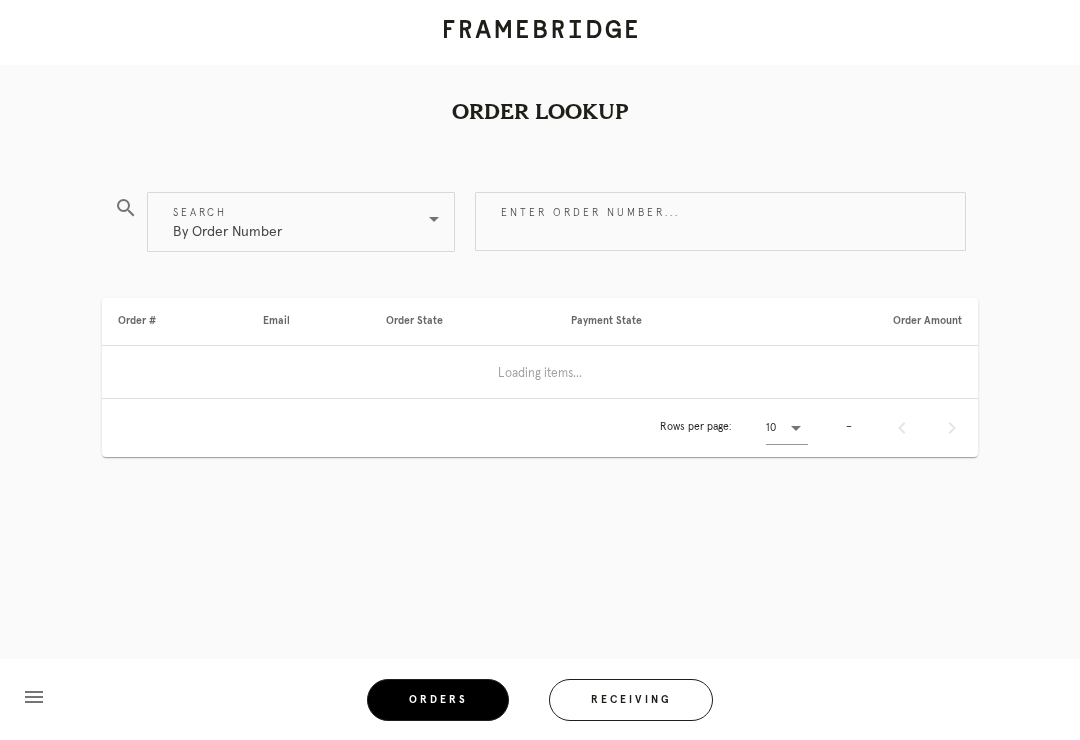 scroll, scrollTop: 0, scrollLeft: 0, axis: both 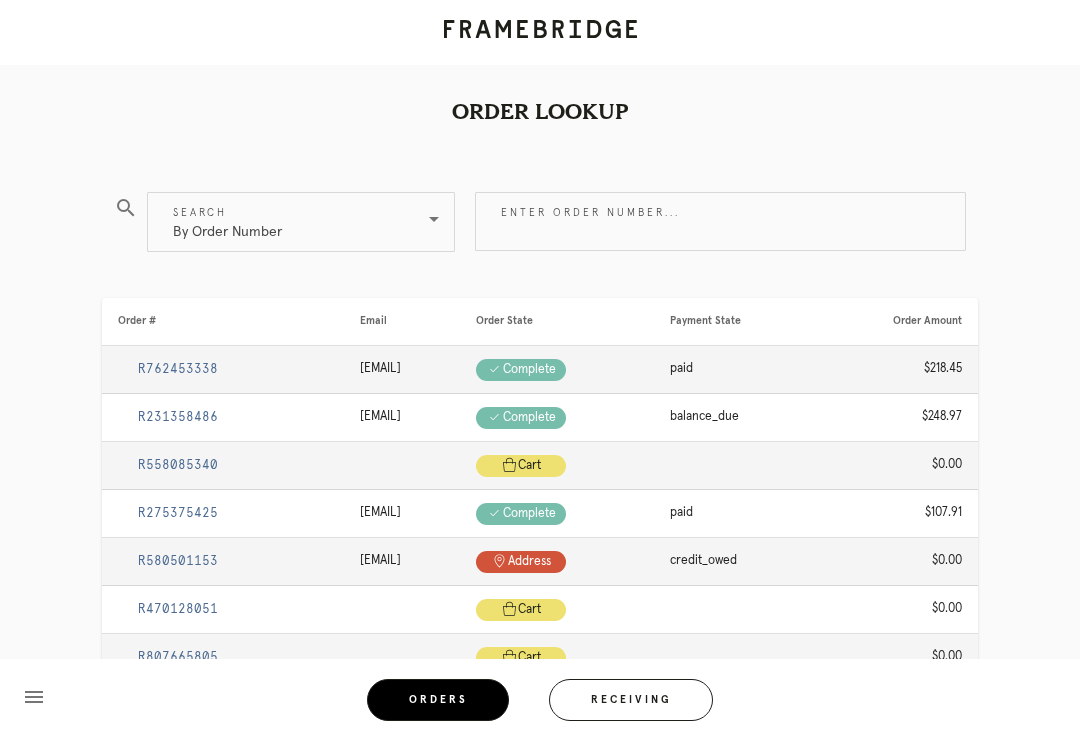 click on "Receiving" at bounding box center [631, 700] 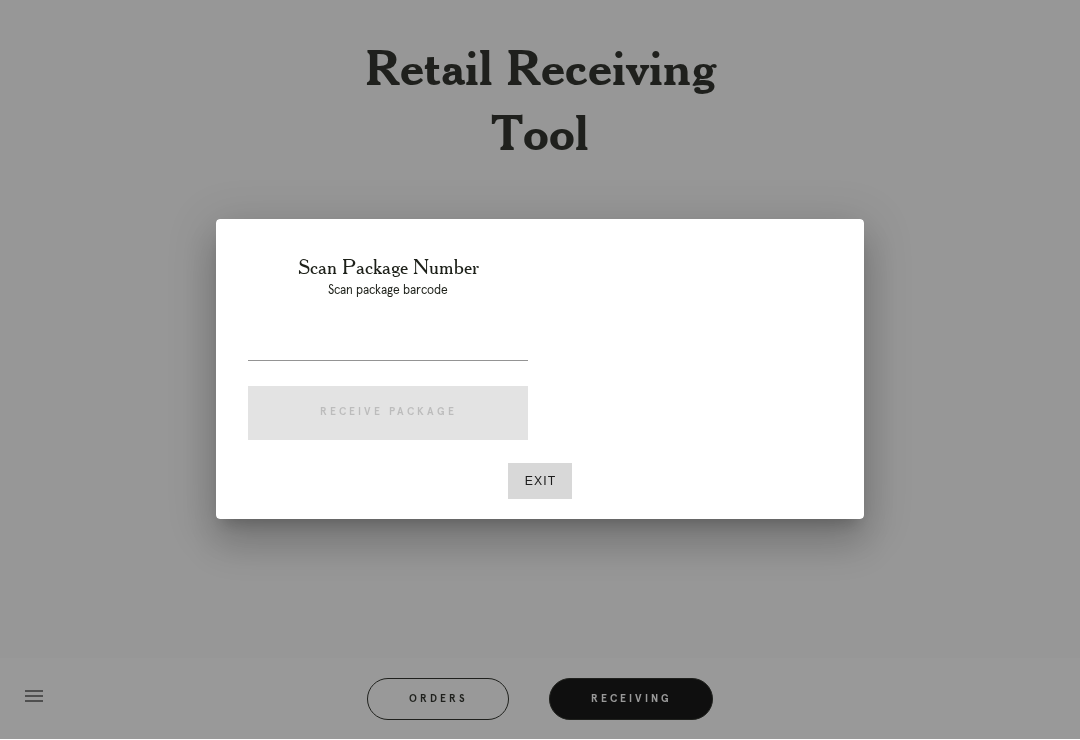 scroll, scrollTop: 31, scrollLeft: 0, axis: vertical 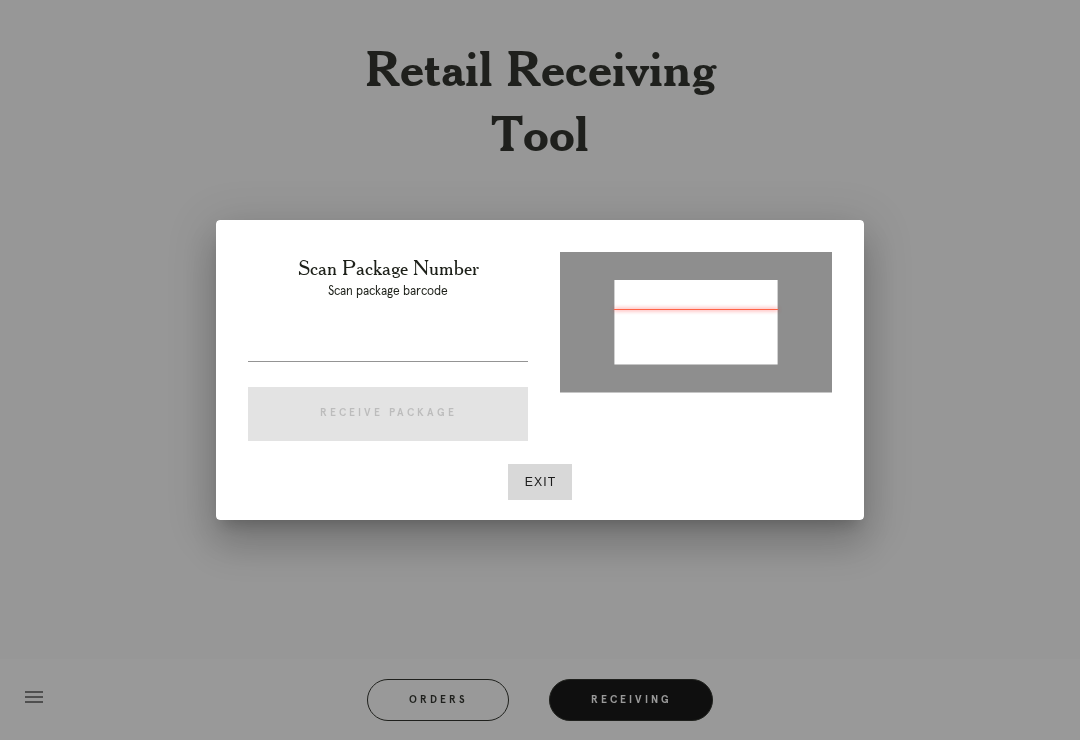 type on "P899663991919039" 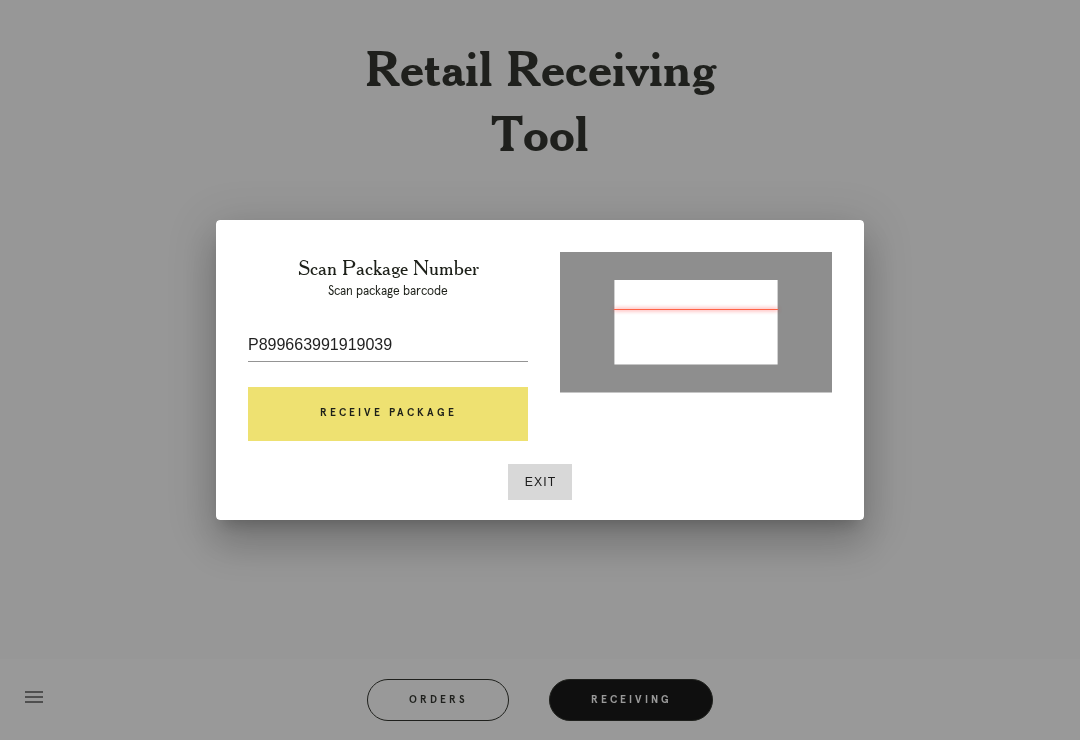 click on "Receive Package" at bounding box center (388, 414) 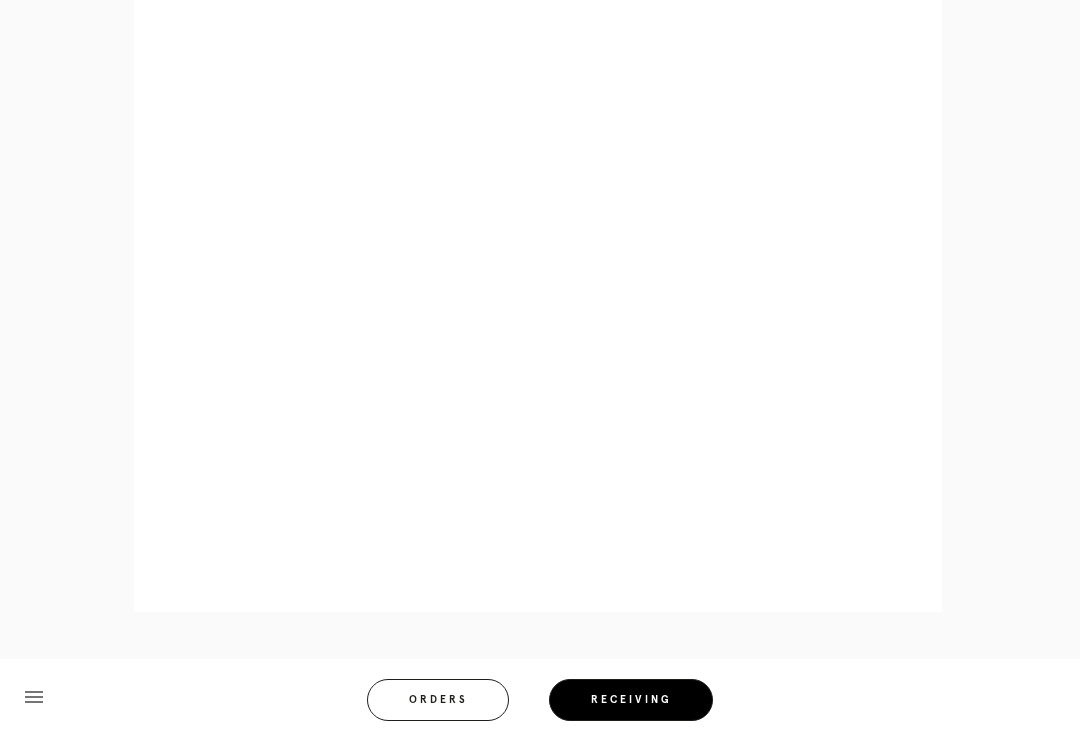 scroll, scrollTop: 858, scrollLeft: 0, axis: vertical 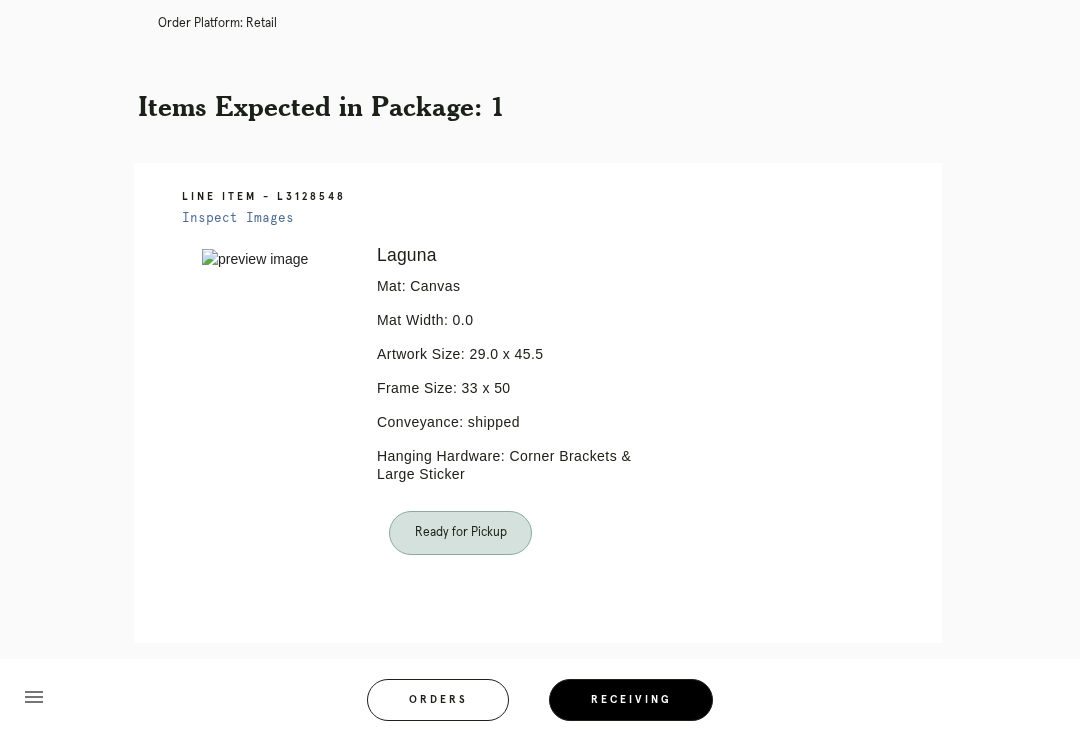 click on "Orders" at bounding box center (438, 700) 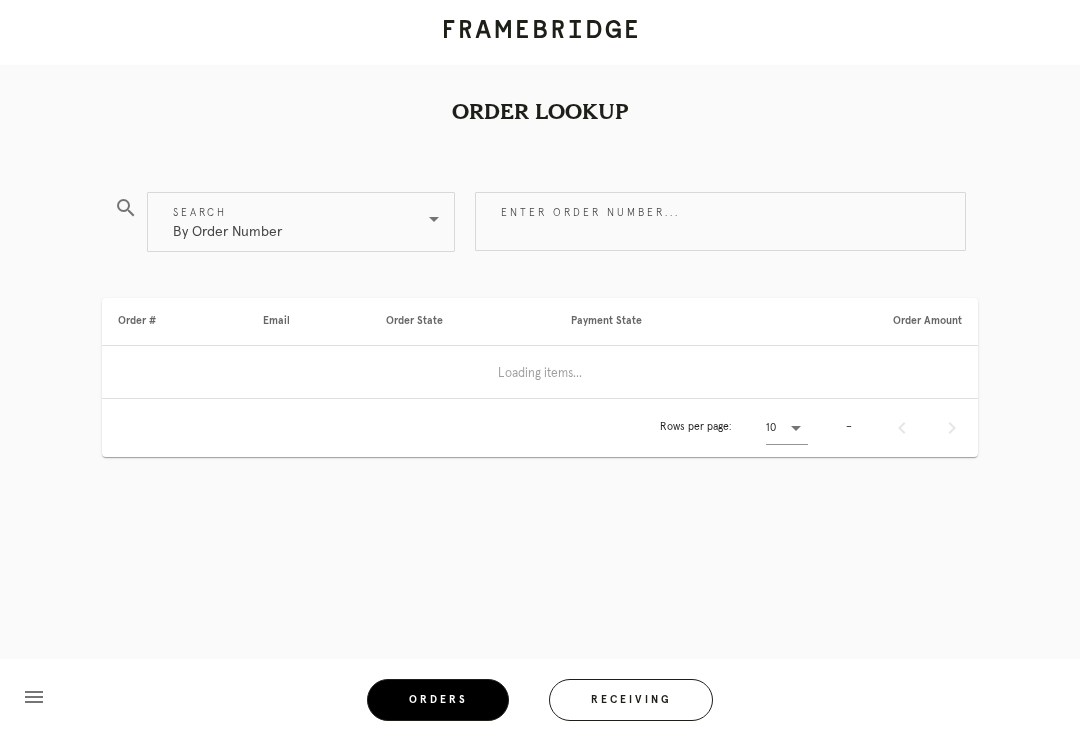 click on "Receiving" at bounding box center (631, 700) 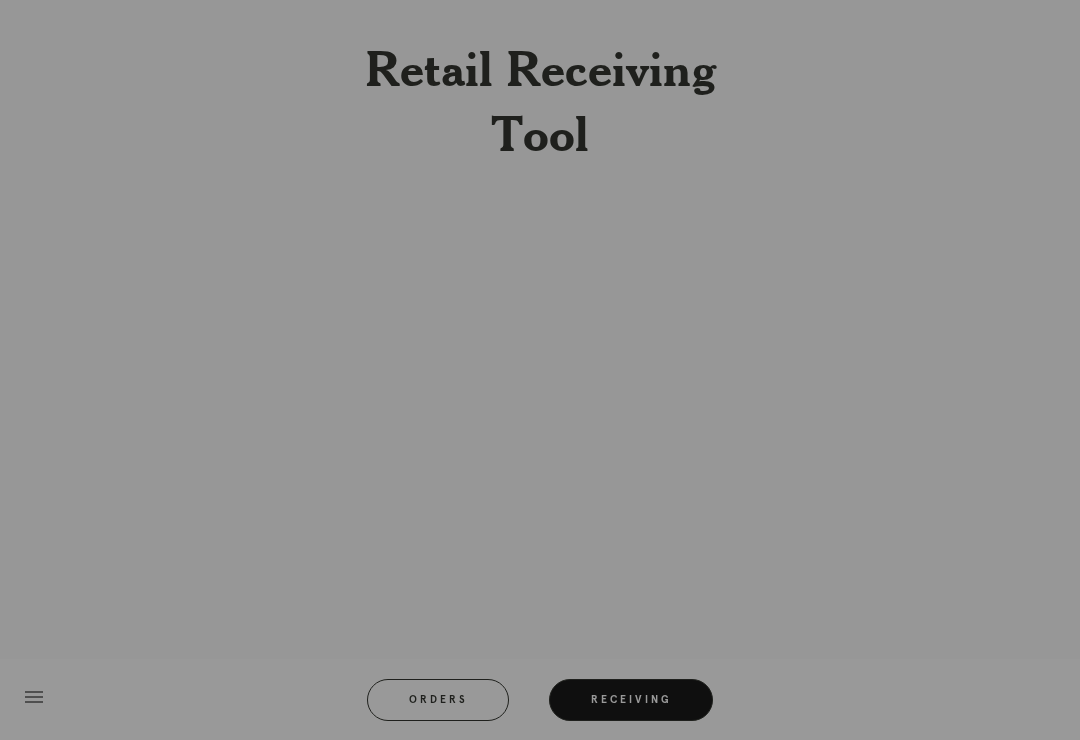 scroll, scrollTop: 31, scrollLeft: 0, axis: vertical 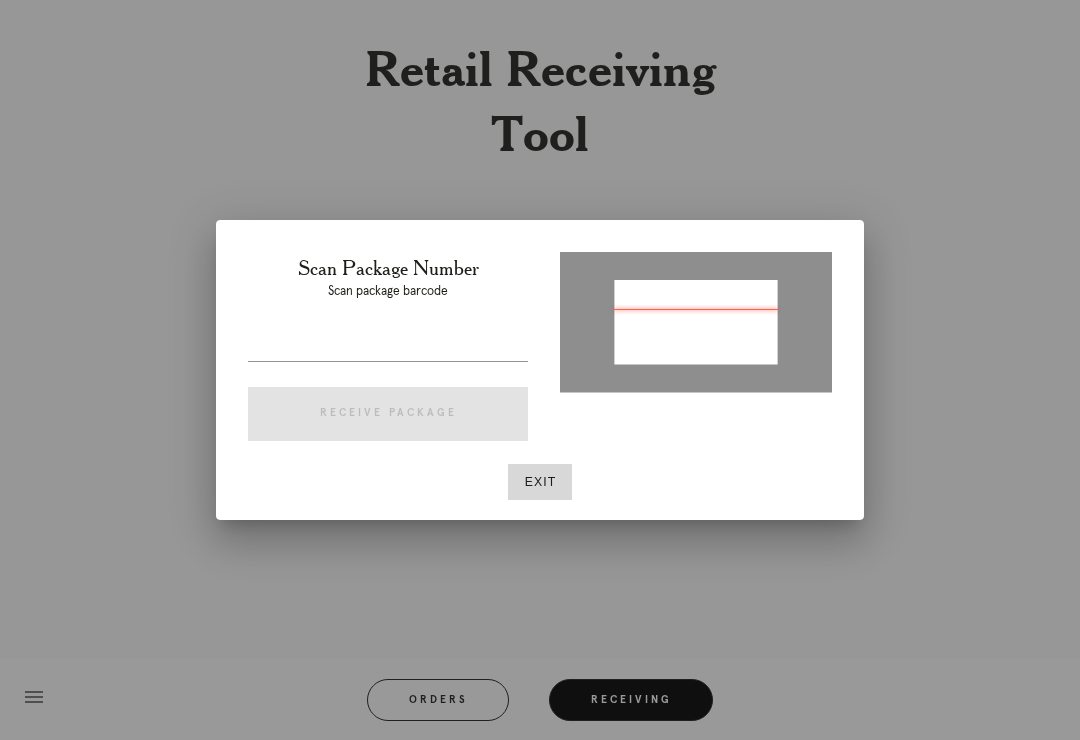 type on "P644739405720164" 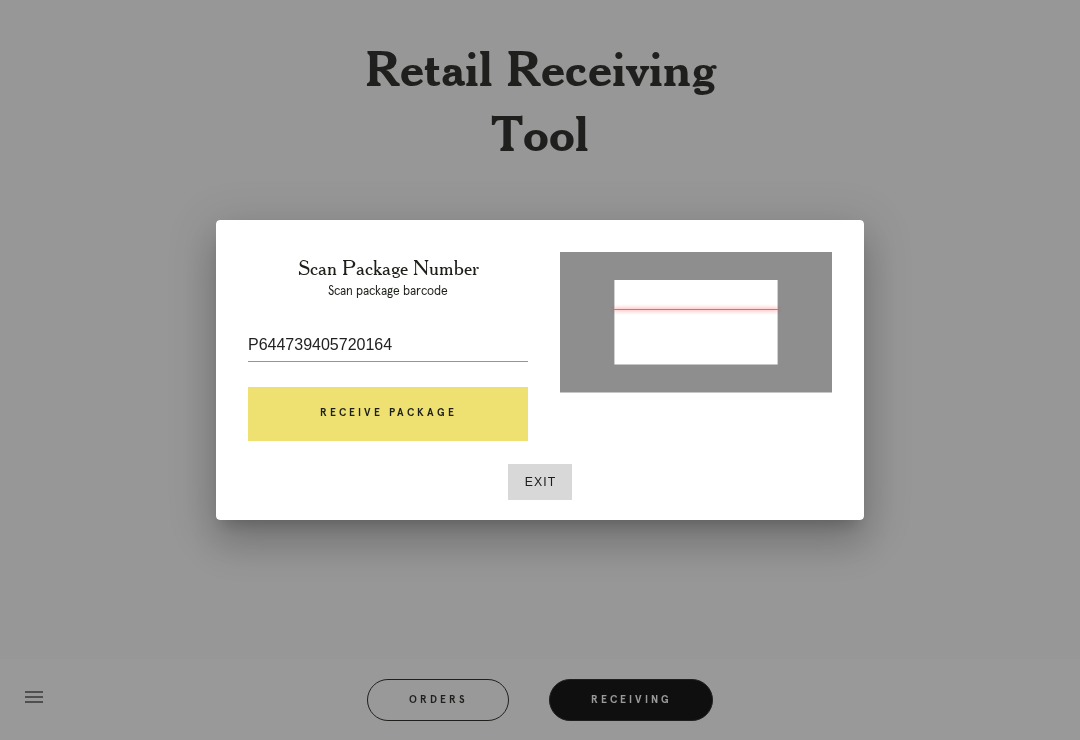 click on "Receive Package" at bounding box center (388, 414) 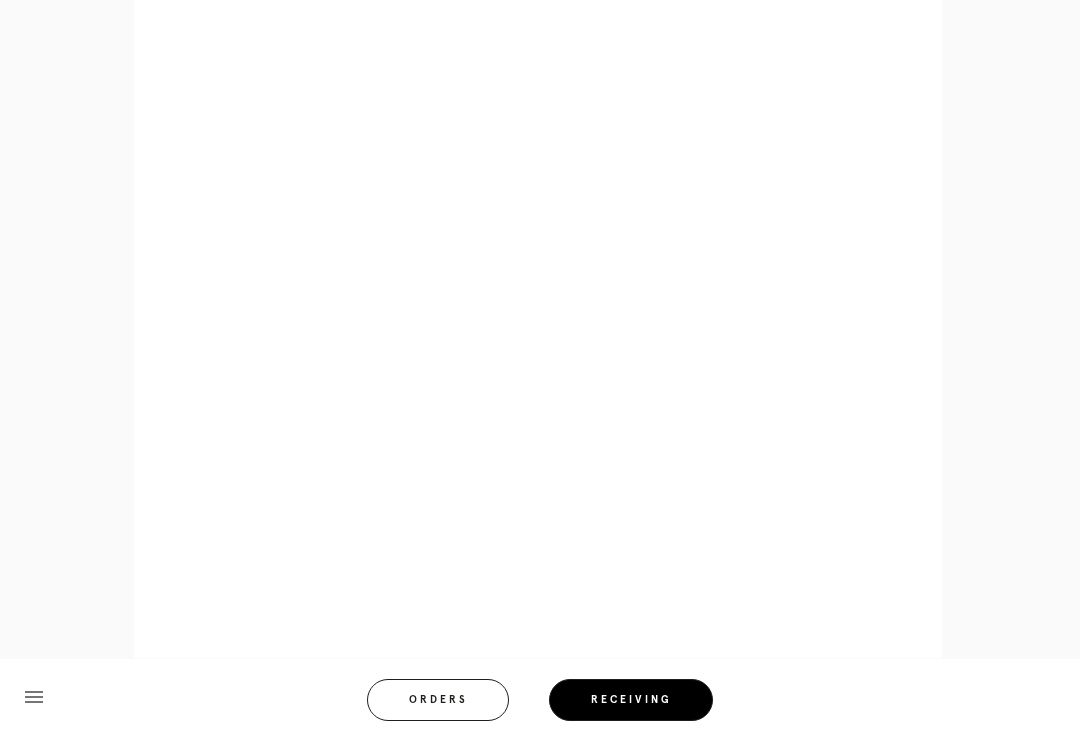 scroll, scrollTop: 858, scrollLeft: 0, axis: vertical 